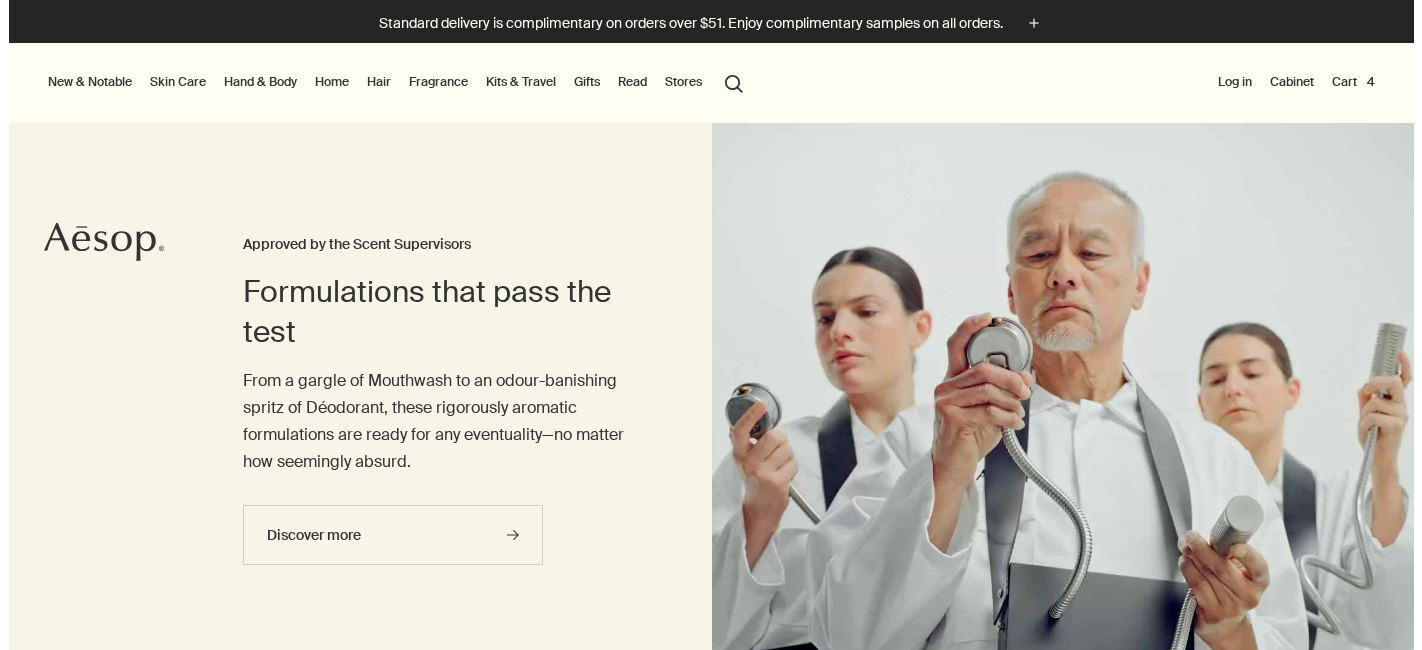 scroll, scrollTop: 0, scrollLeft: 0, axis: both 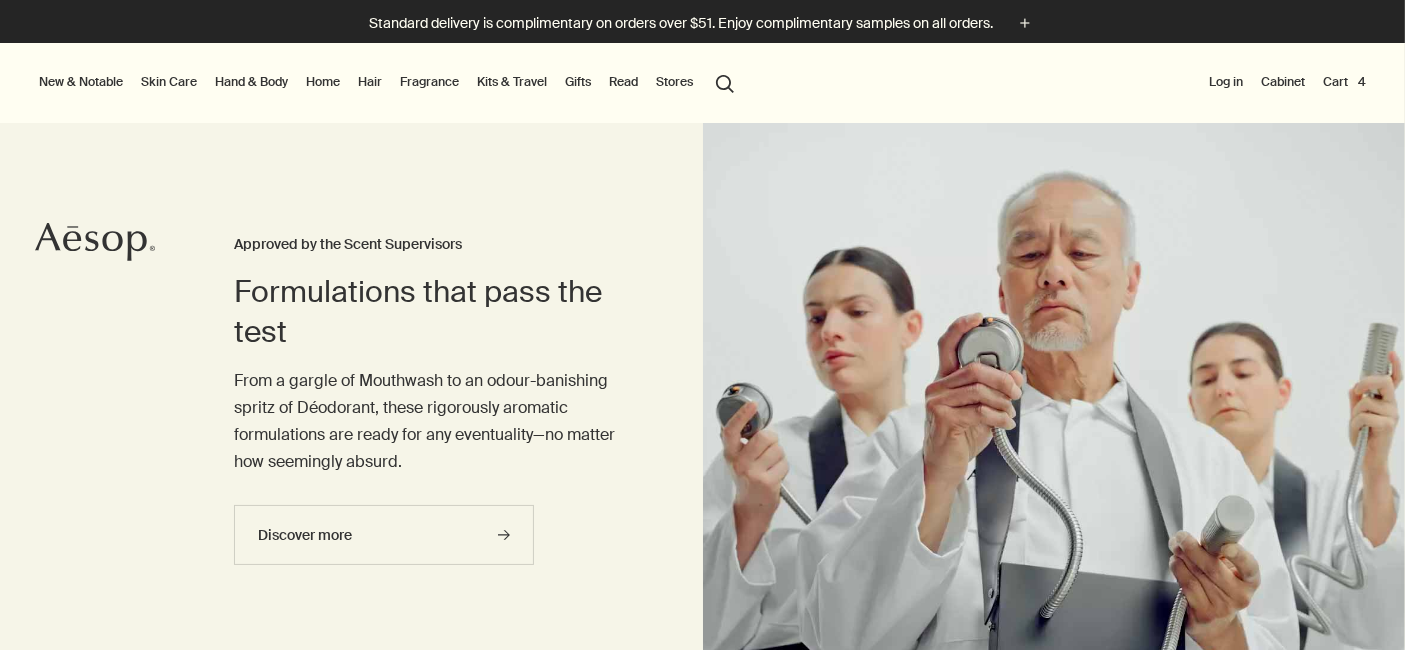 click on "Hand & Body" at bounding box center [251, 82] 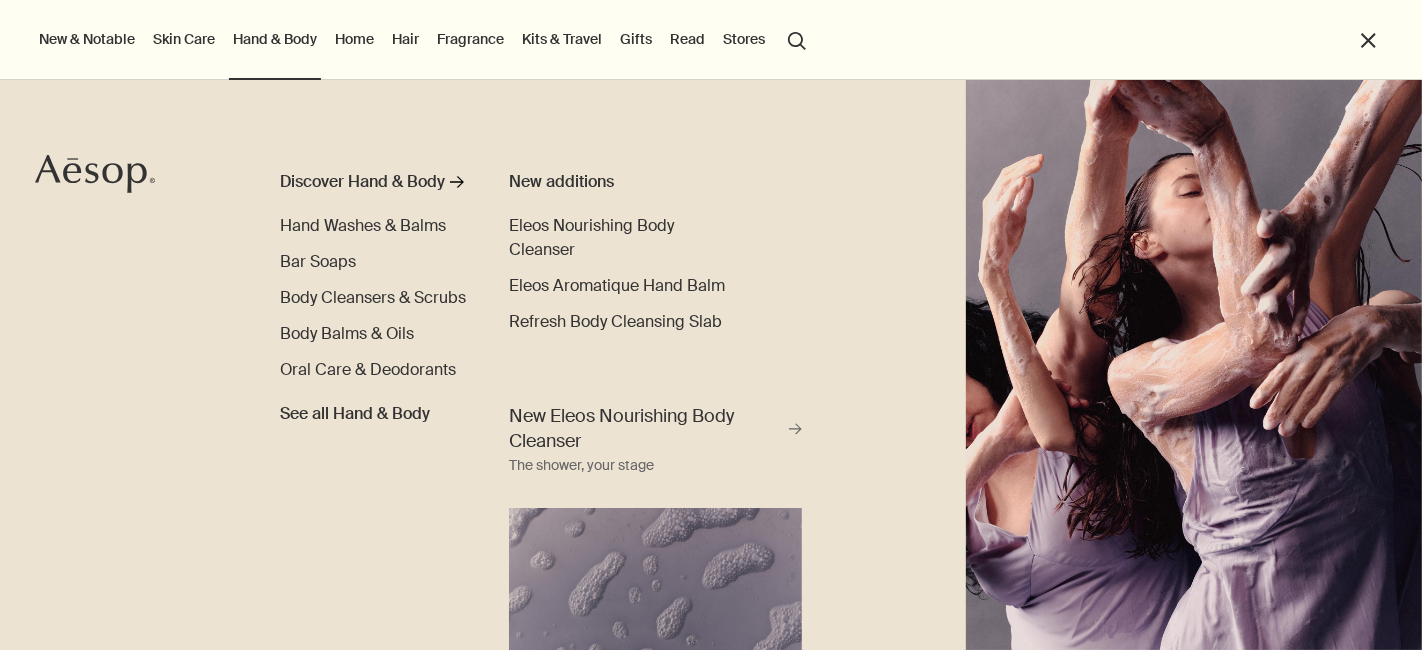 scroll, scrollTop: 0, scrollLeft: 0, axis: both 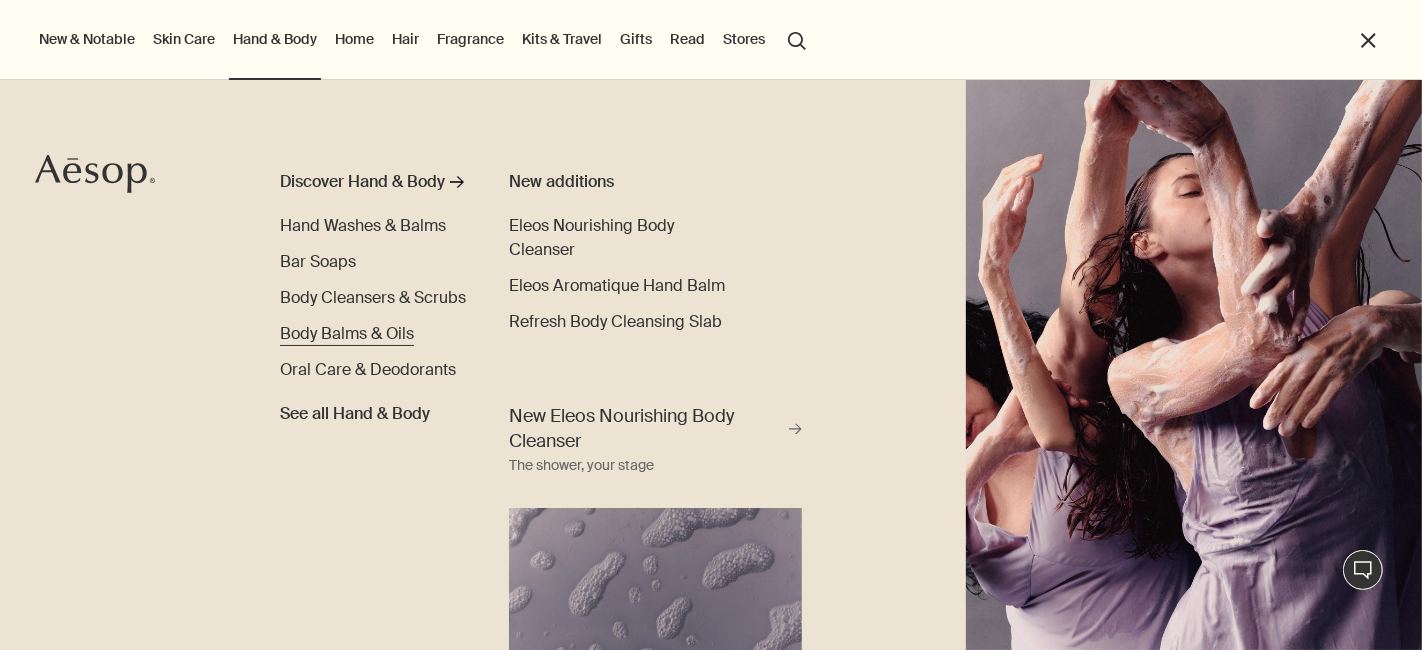 click on "Body Balms & Oils" at bounding box center [347, 333] 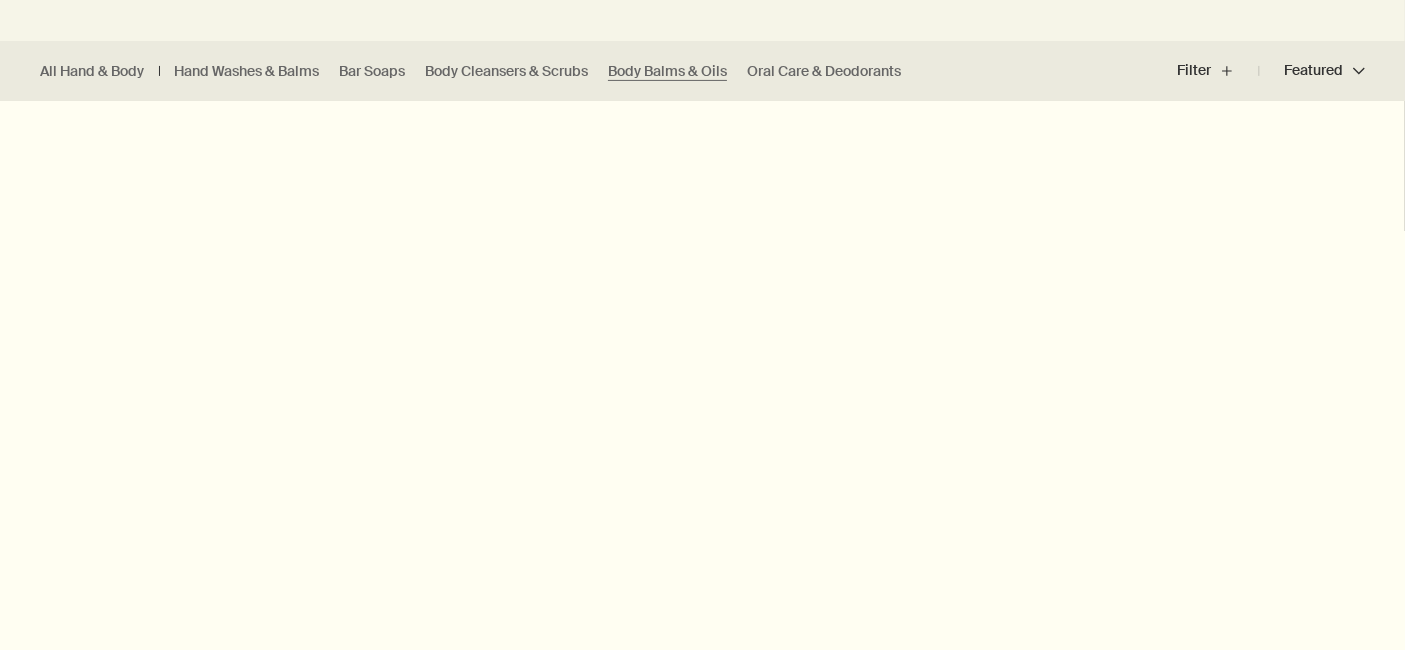 scroll, scrollTop: 637, scrollLeft: 0, axis: vertical 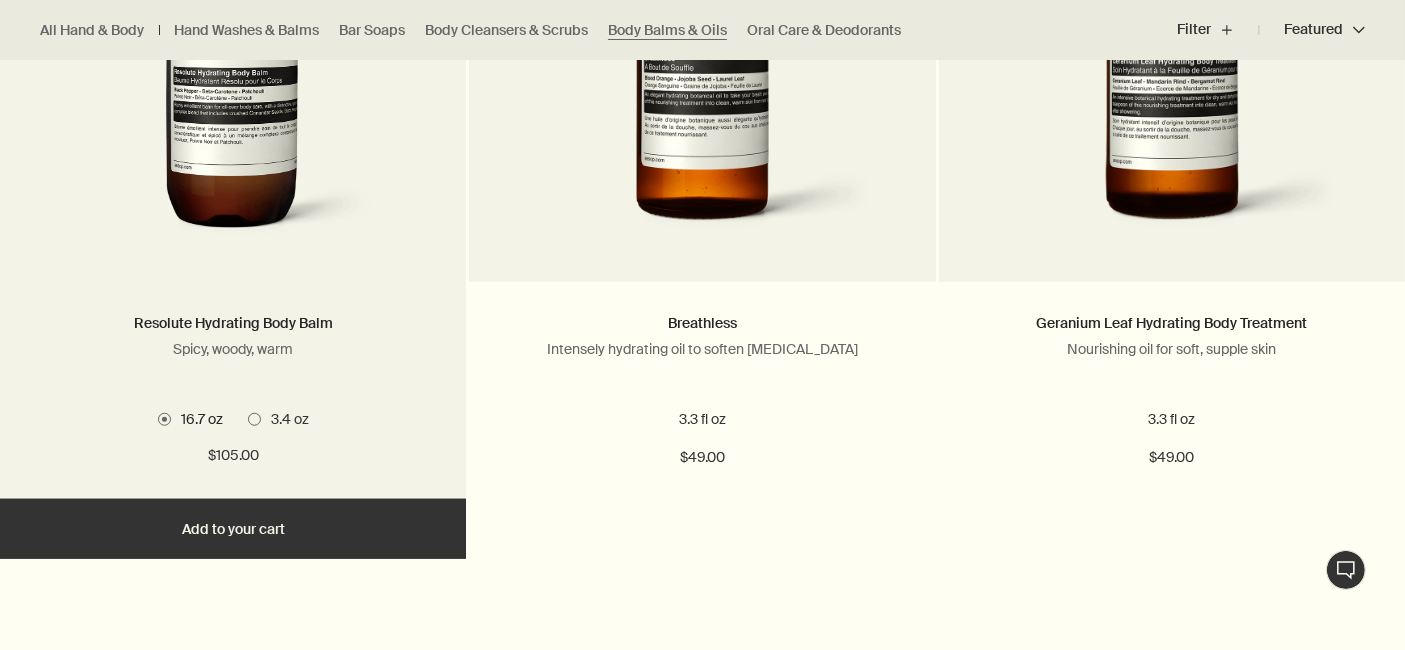 click on "3.4 oz" at bounding box center (278, 419) 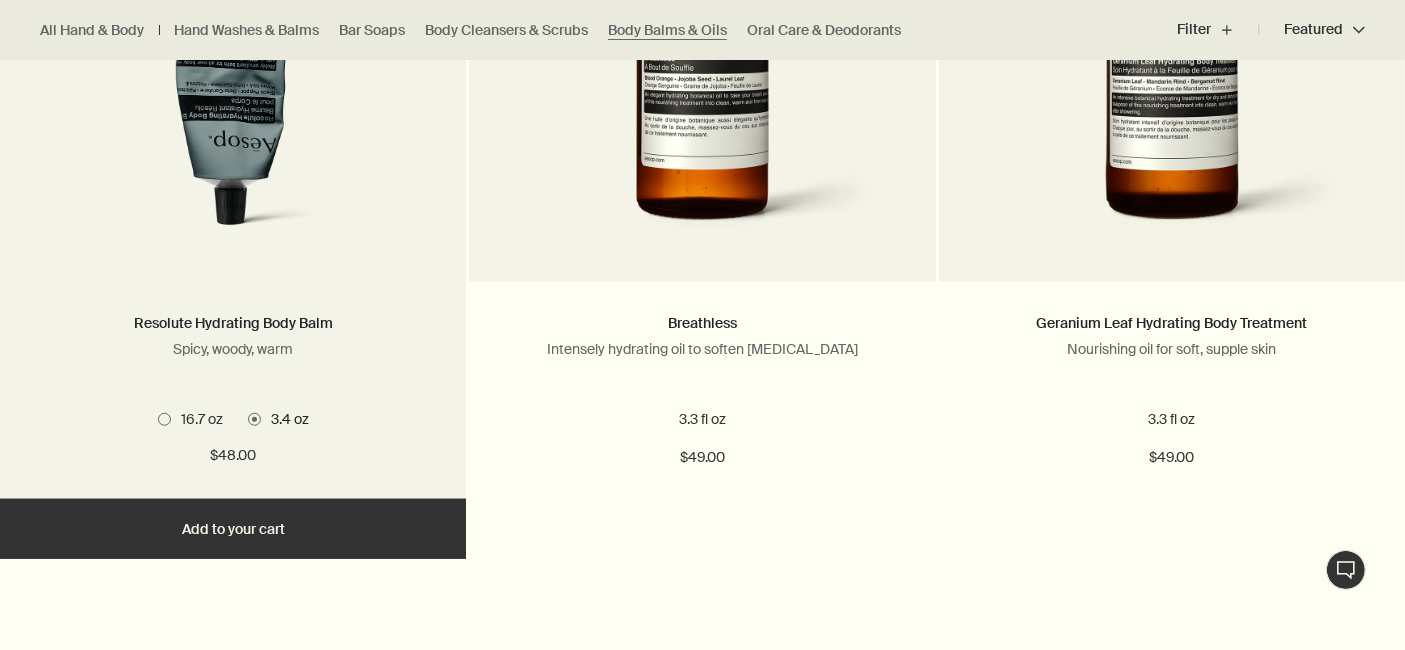click on "16.7 oz 3.4 oz" at bounding box center [233, 419] 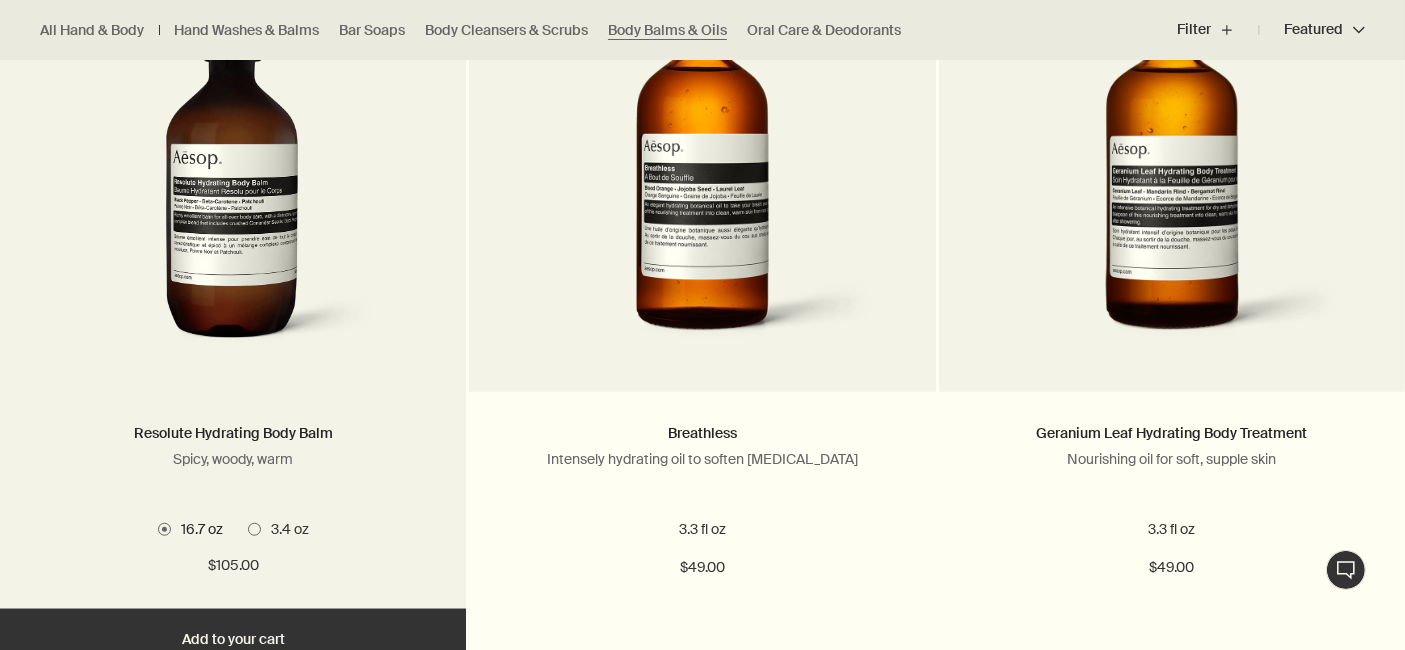 scroll, scrollTop: 1431, scrollLeft: 0, axis: vertical 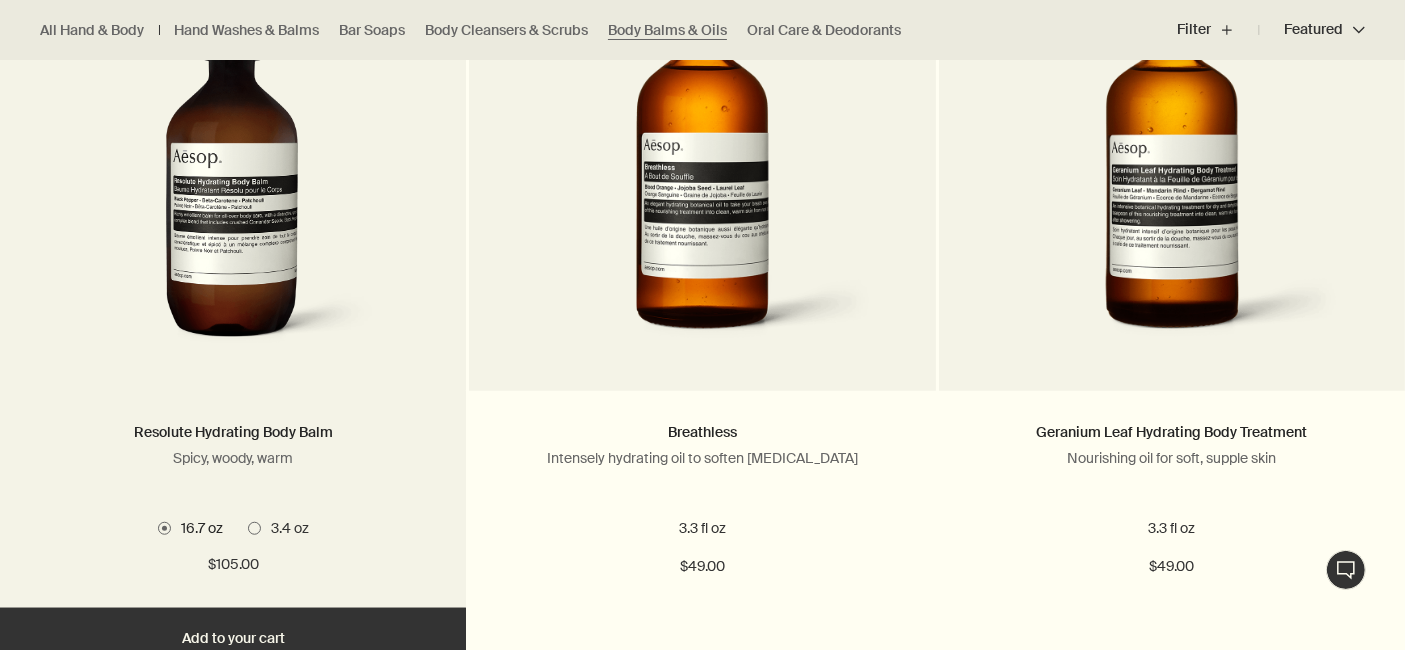 click at bounding box center (233, 176) 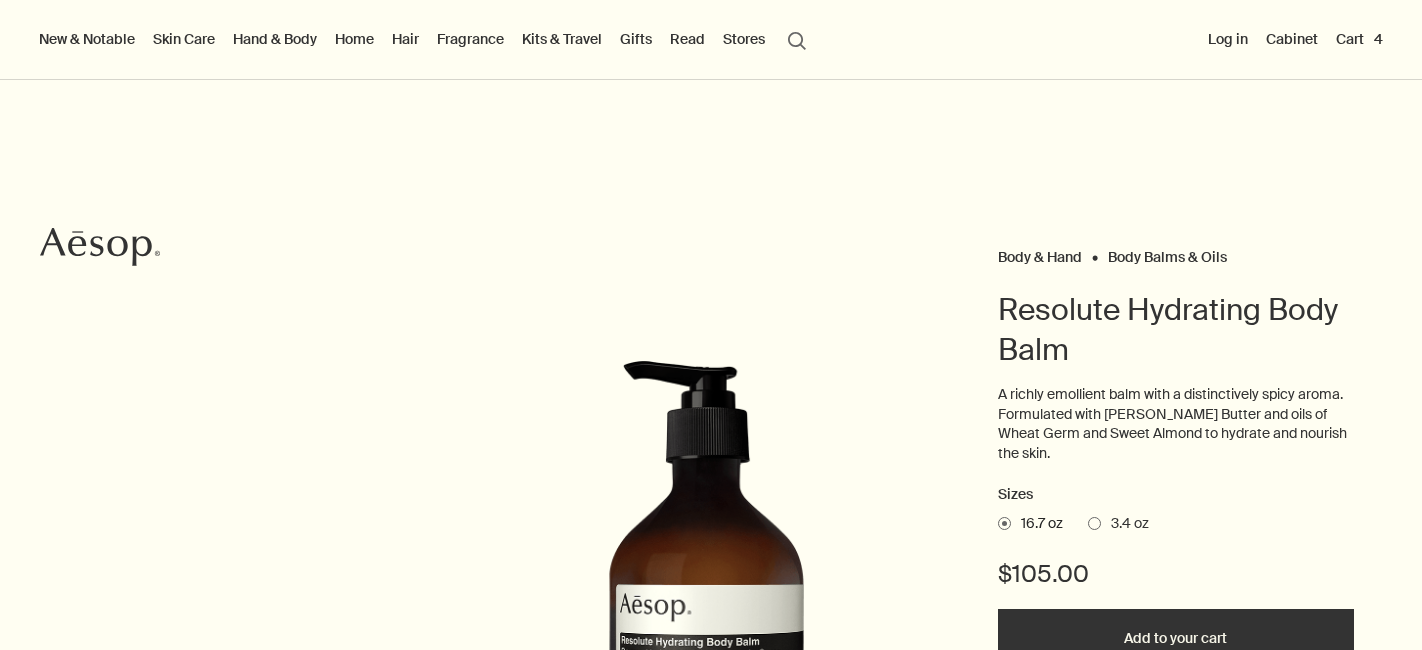 scroll, scrollTop: 0, scrollLeft: 0, axis: both 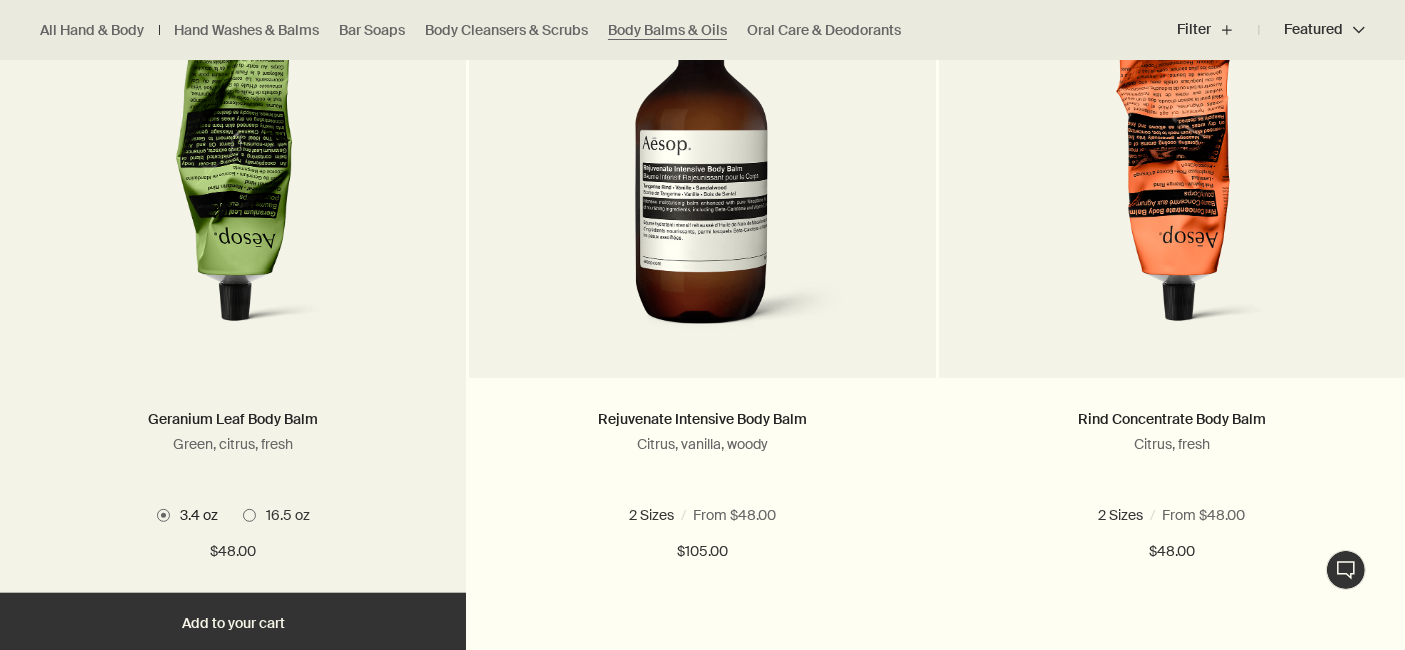 click at bounding box center [233, 163] 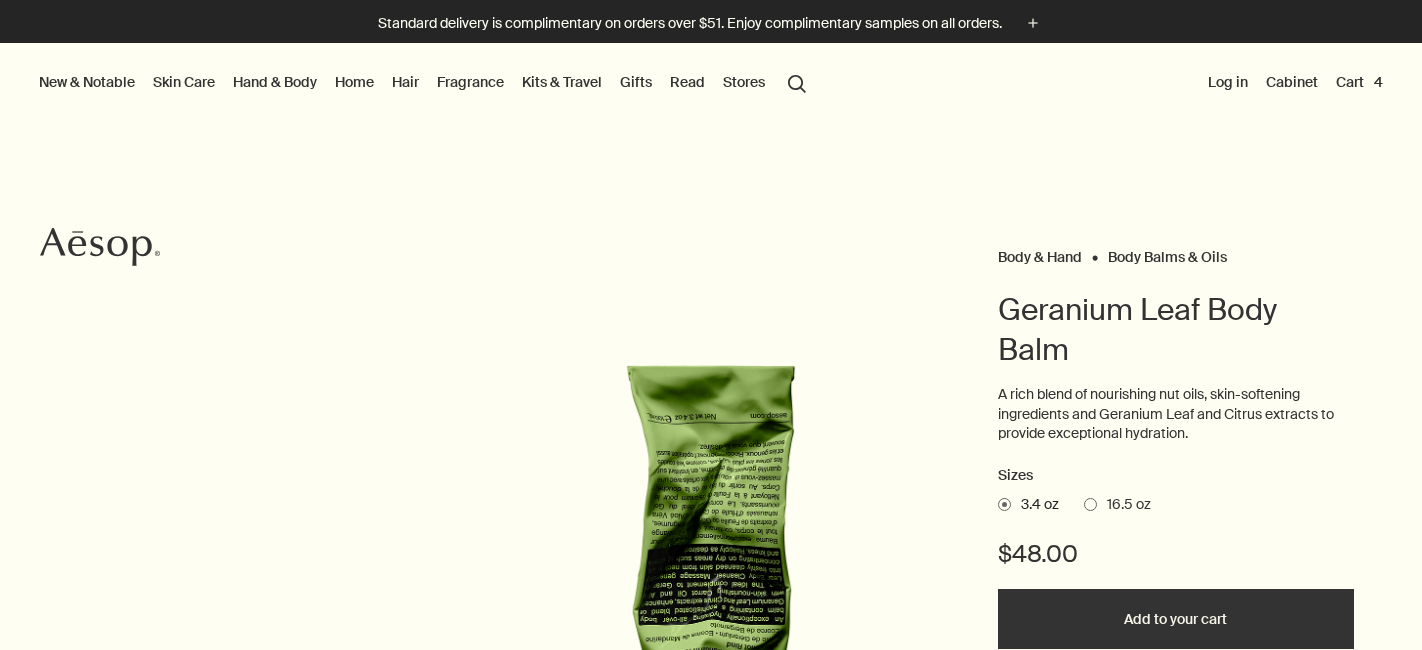 scroll, scrollTop: 0, scrollLeft: 0, axis: both 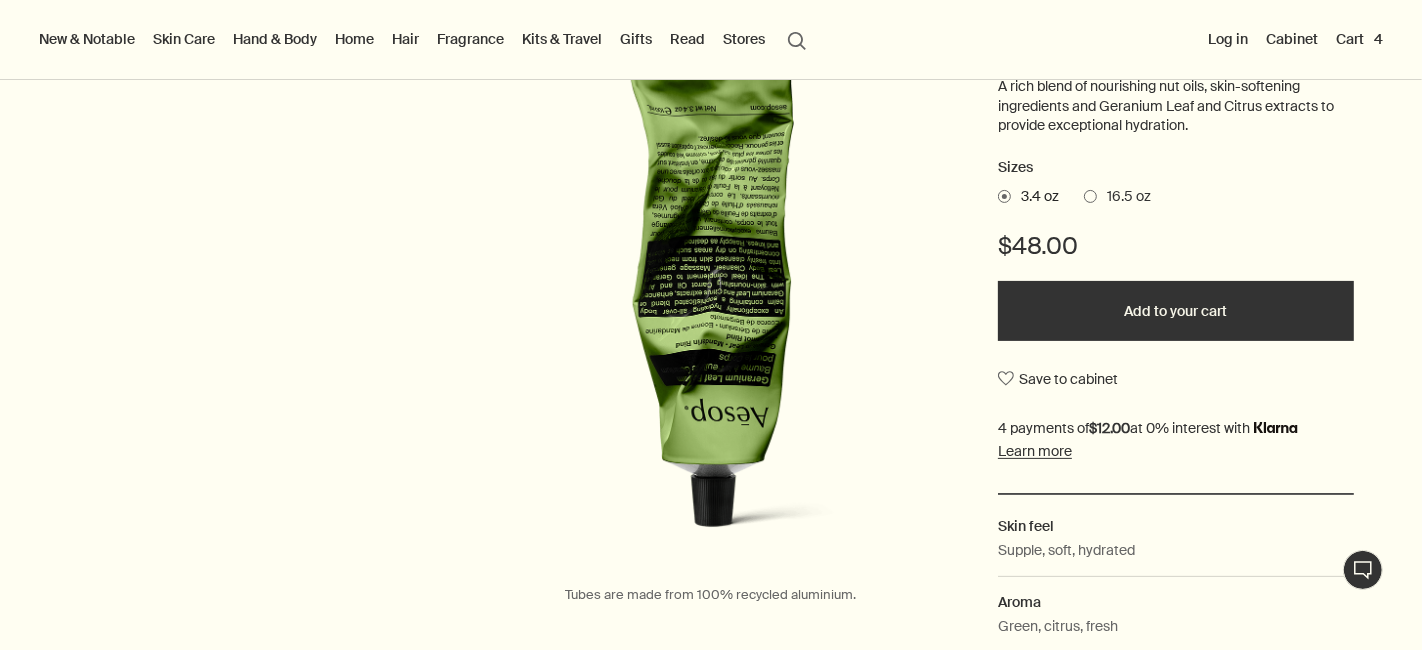 click at bounding box center [1090, 196] 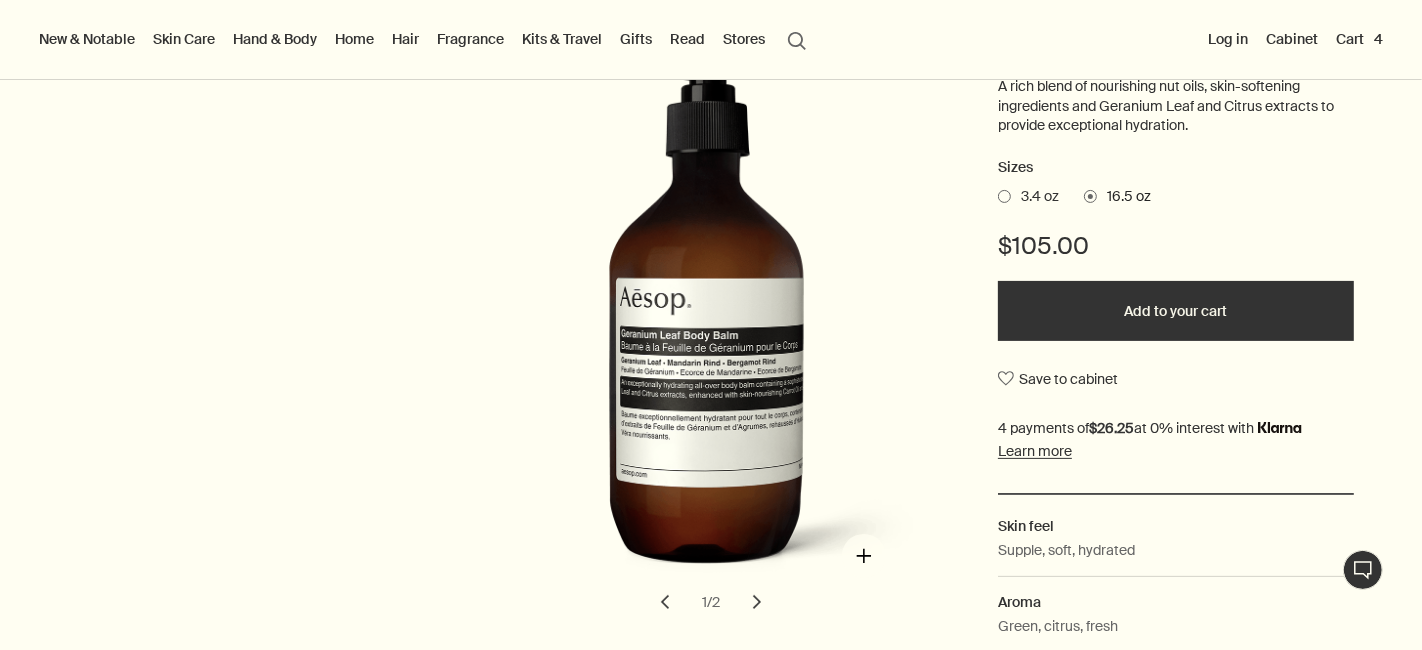 click at bounding box center [714, 326] 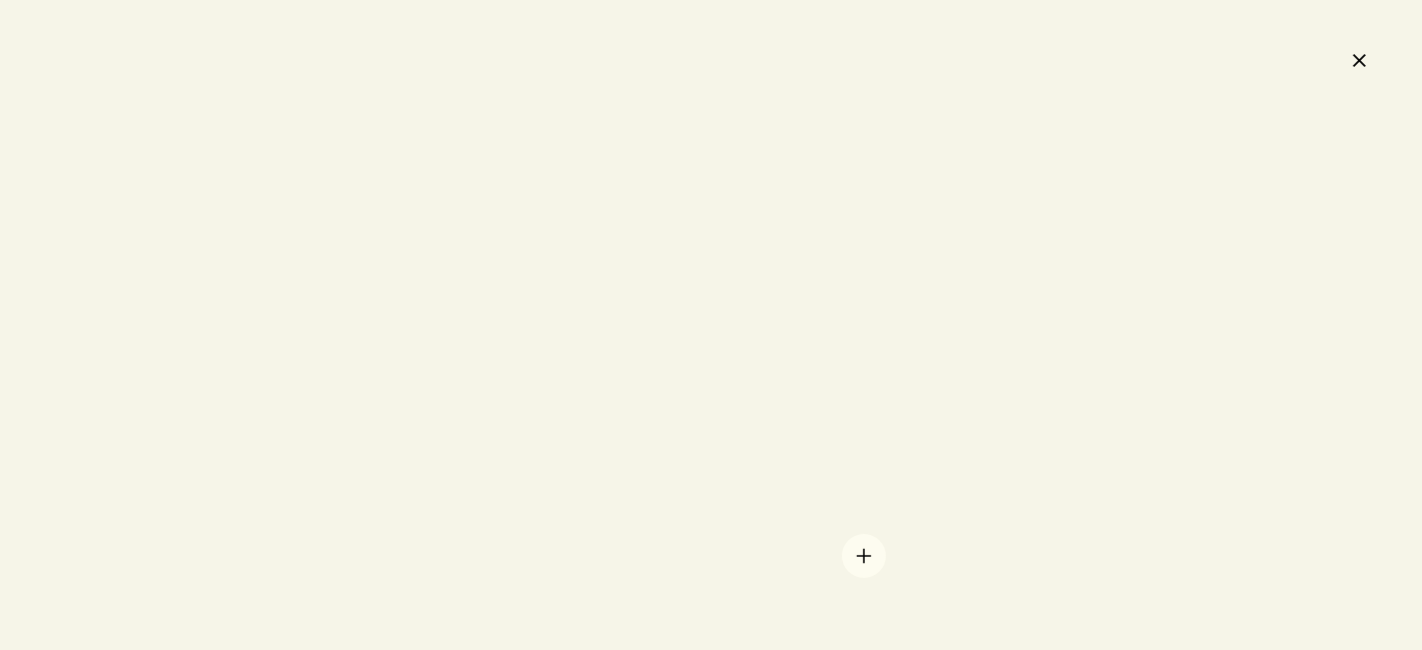 scroll, scrollTop: 326, scrollLeft: 0, axis: vertical 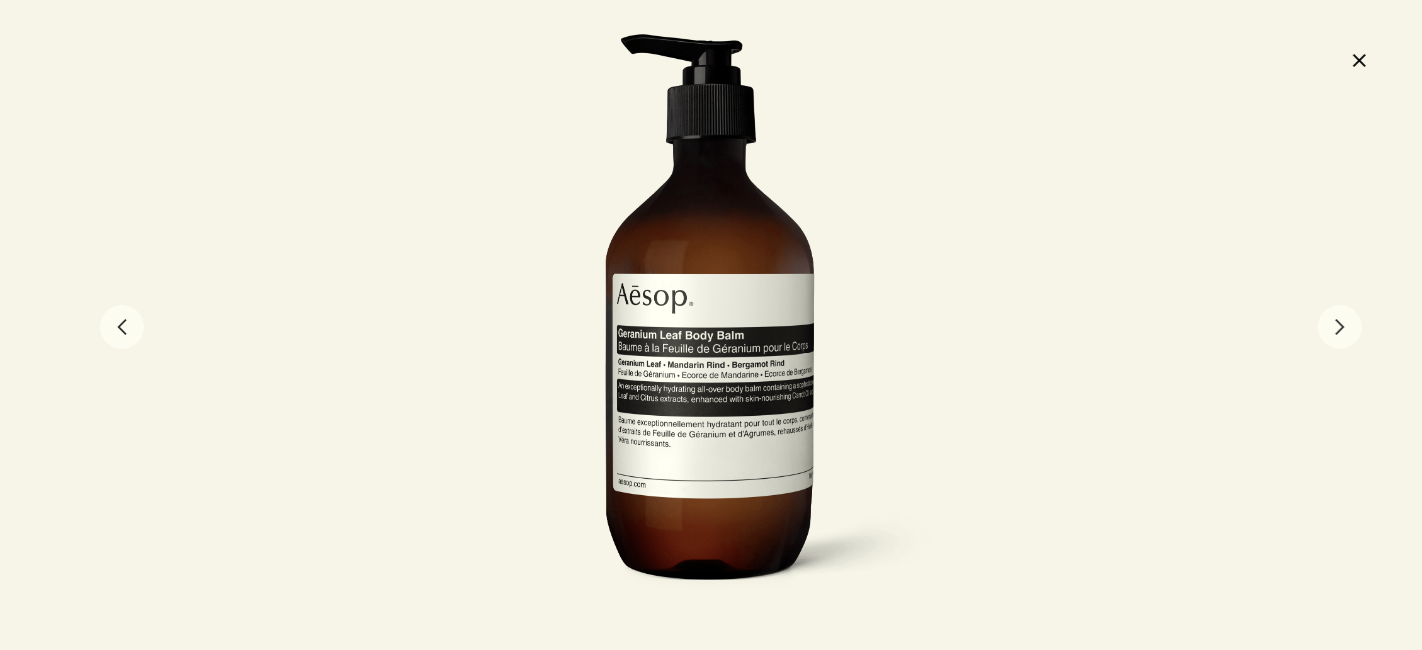 click on "close" at bounding box center [1359, 60] 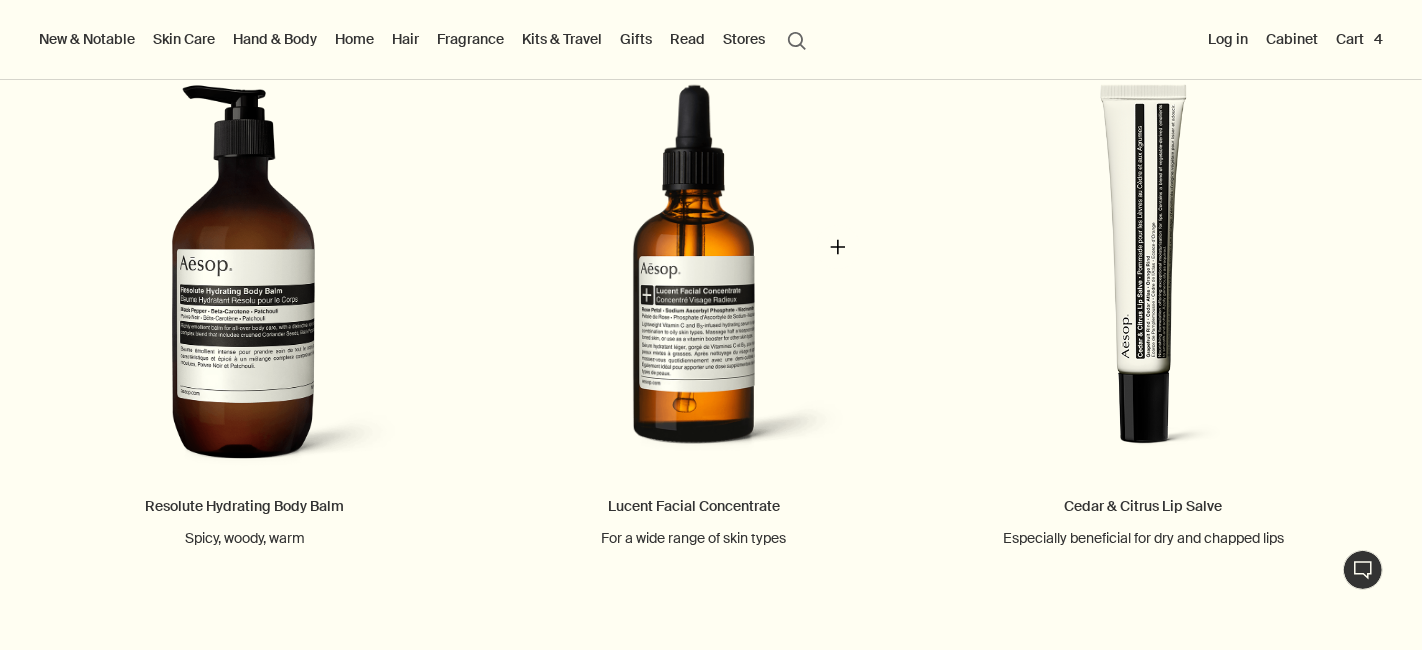 scroll, scrollTop: 2115, scrollLeft: 0, axis: vertical 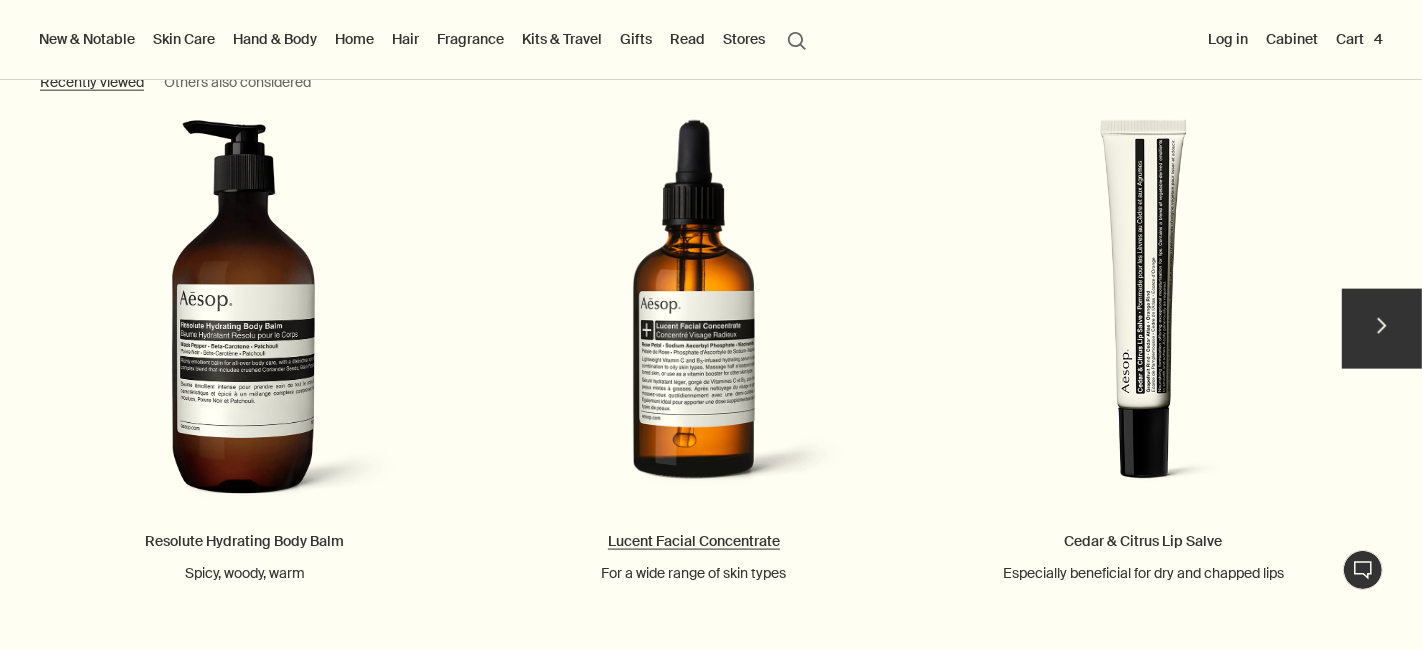 click on "Lucent Facial Concentrate
For a wide range of skin types" at bounding box center (693, 351) 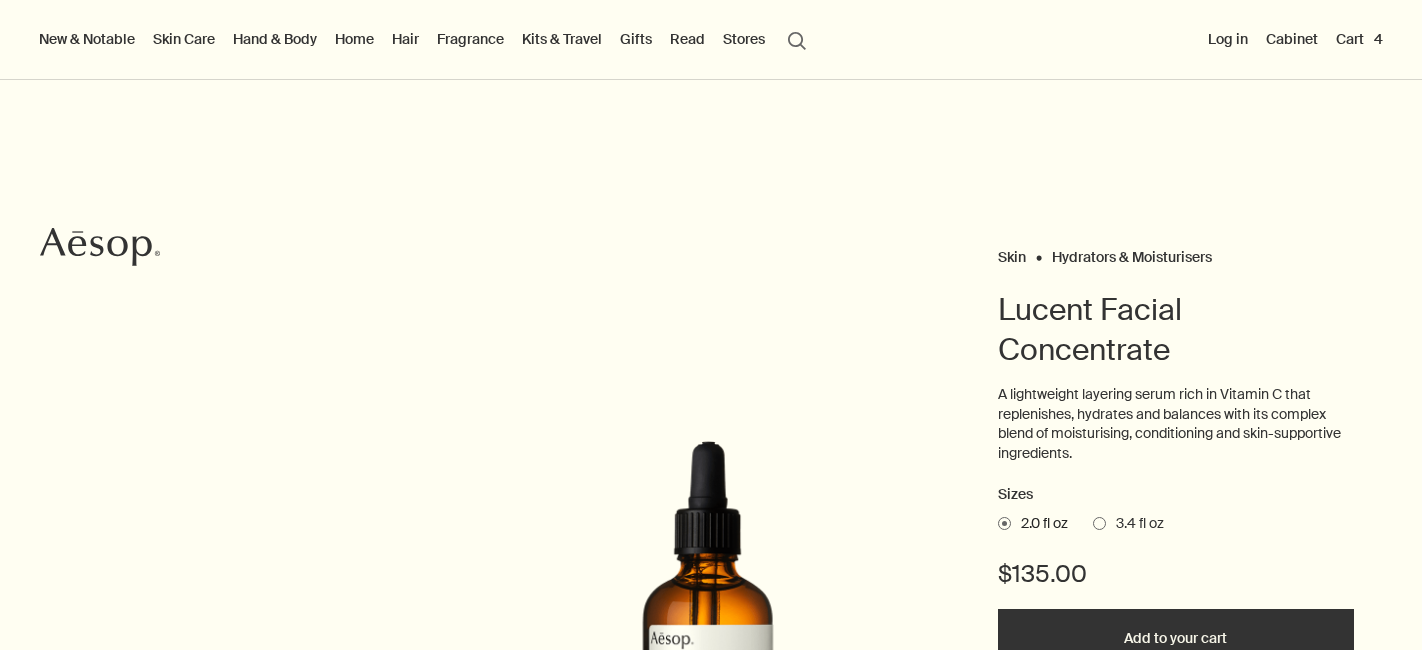 scroll, scrollTop: 0, scrollLeft: 0, axis: both 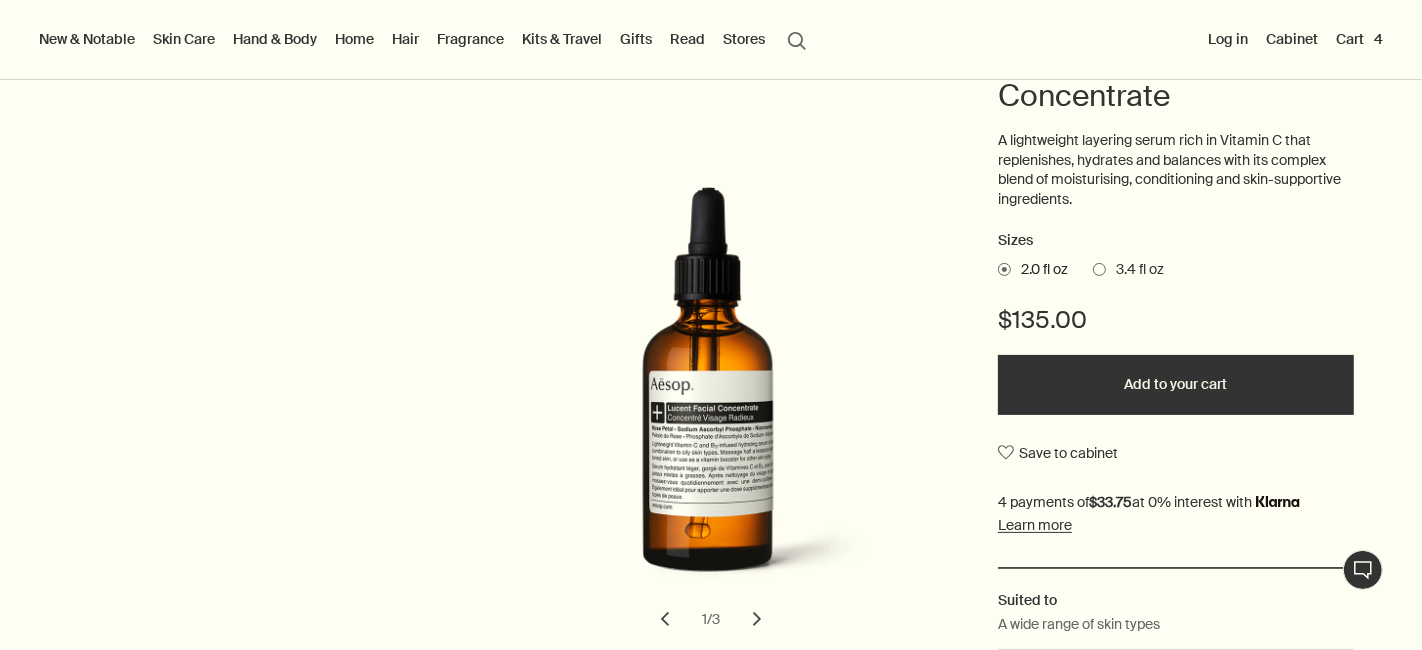 click at bounding box center [1099, 269] 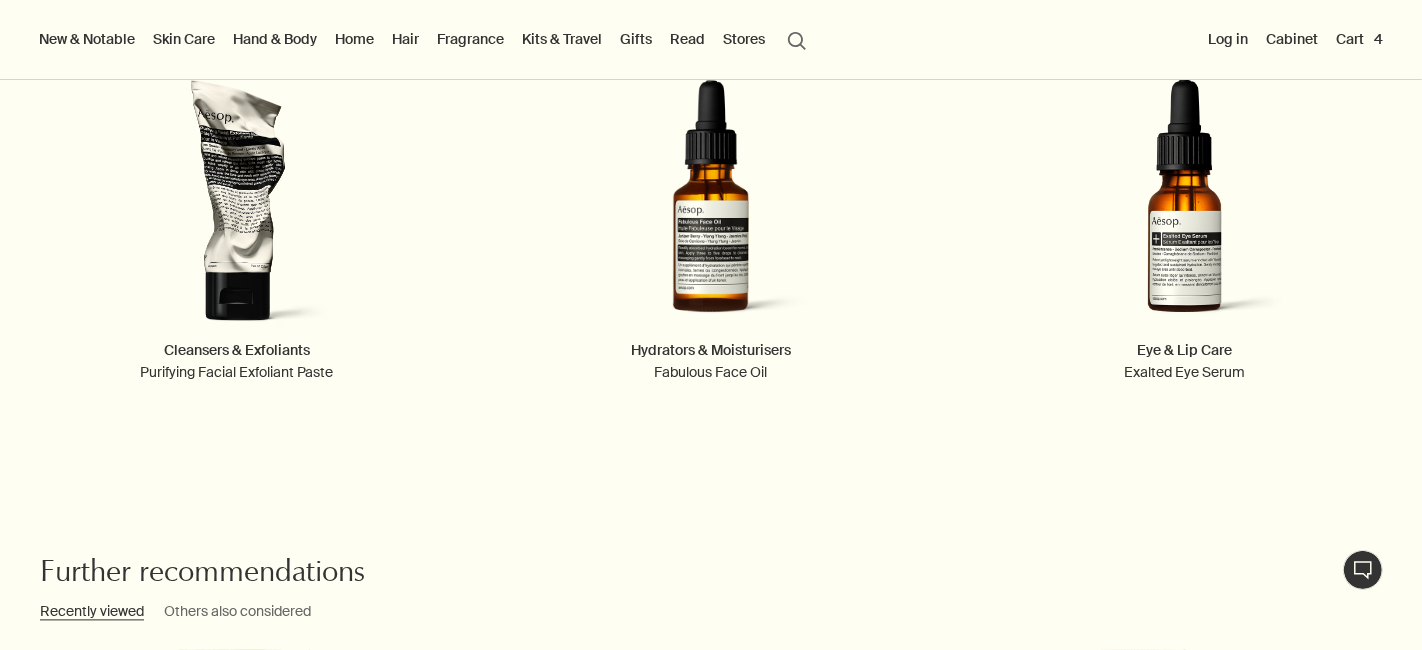 scroll, scrollTop: 3324, scrollLeft: 0, axis: vertical 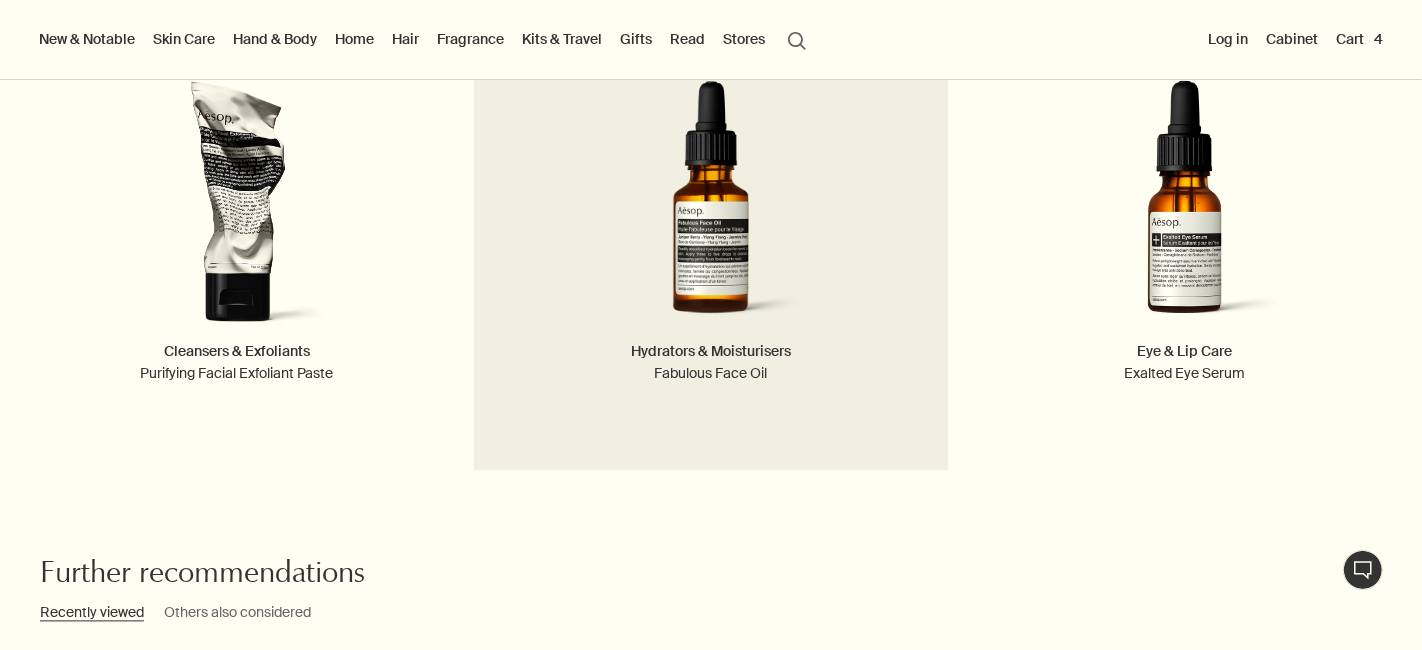 click at bounding box center (711, 210) 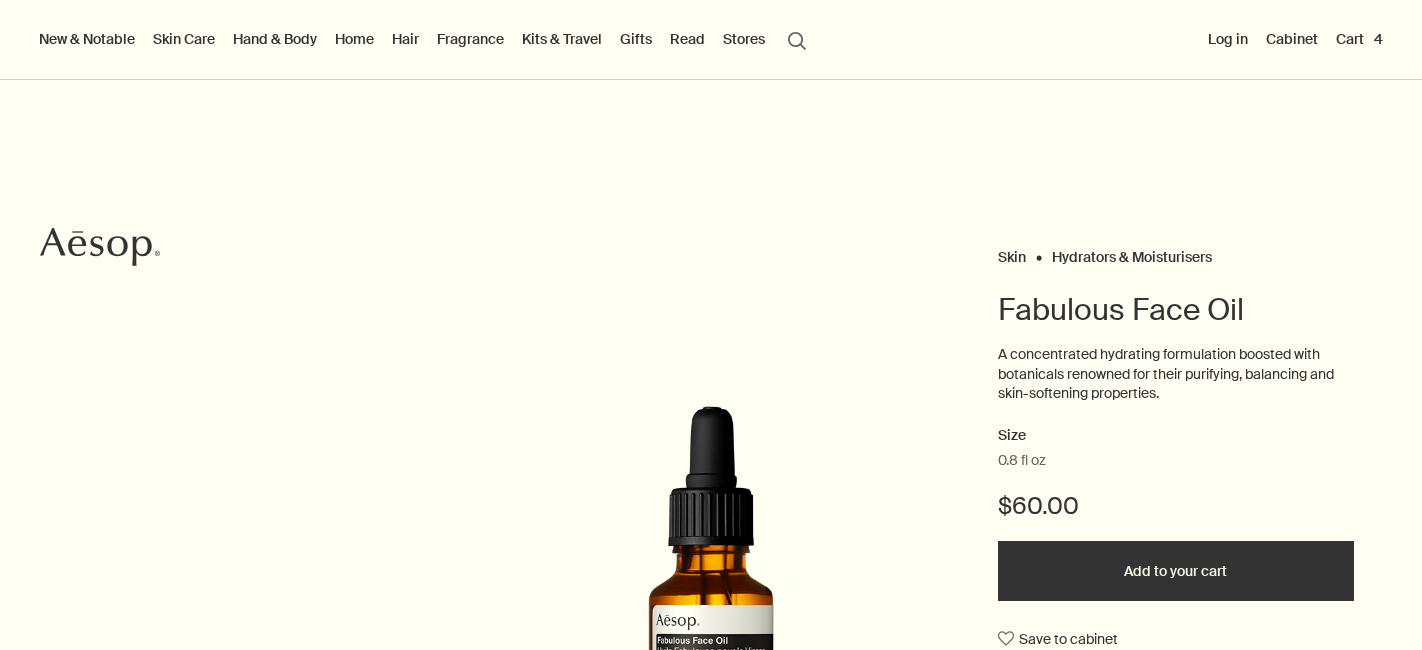 scroll, scrollTop: 0, scrollLeft: 0, axis: both 